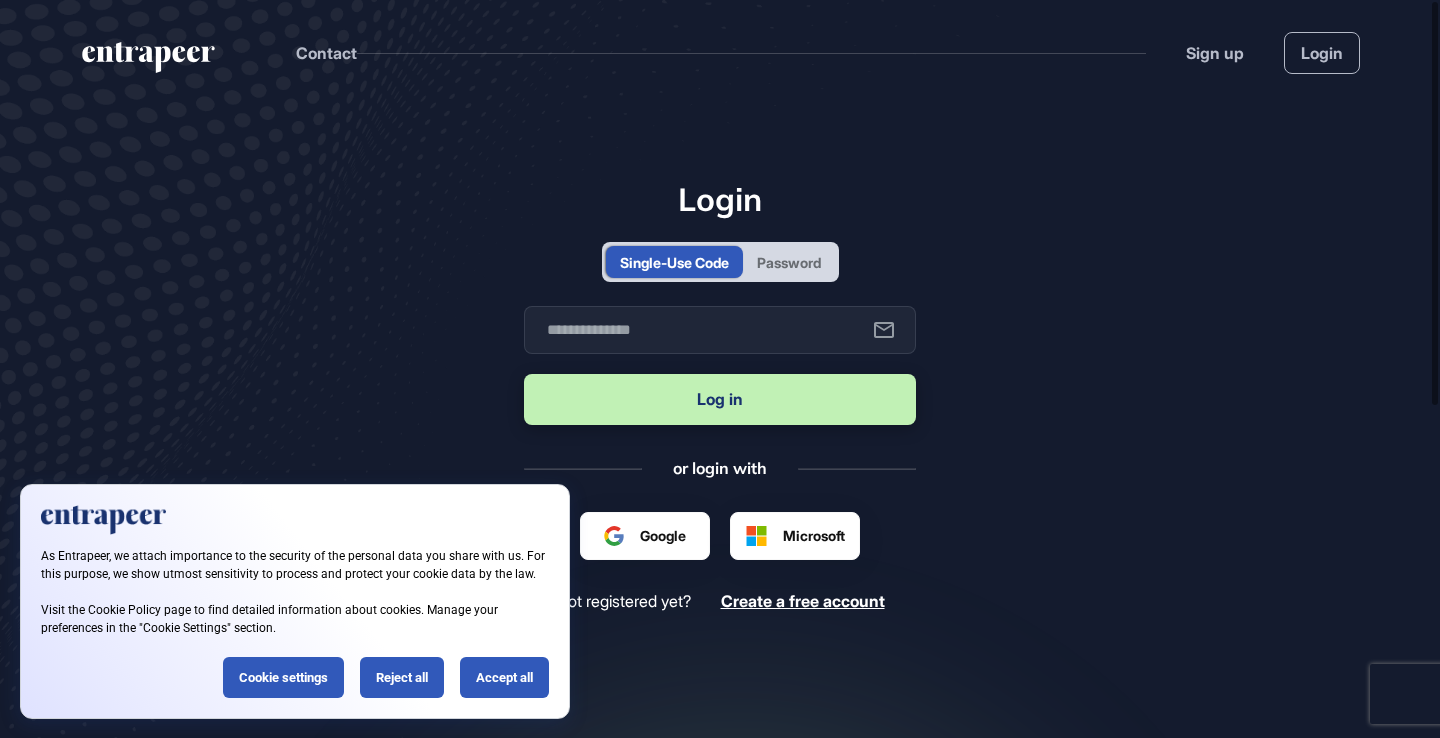 scroll, scrollTop: 0, scrollLeft: 0, axis: both 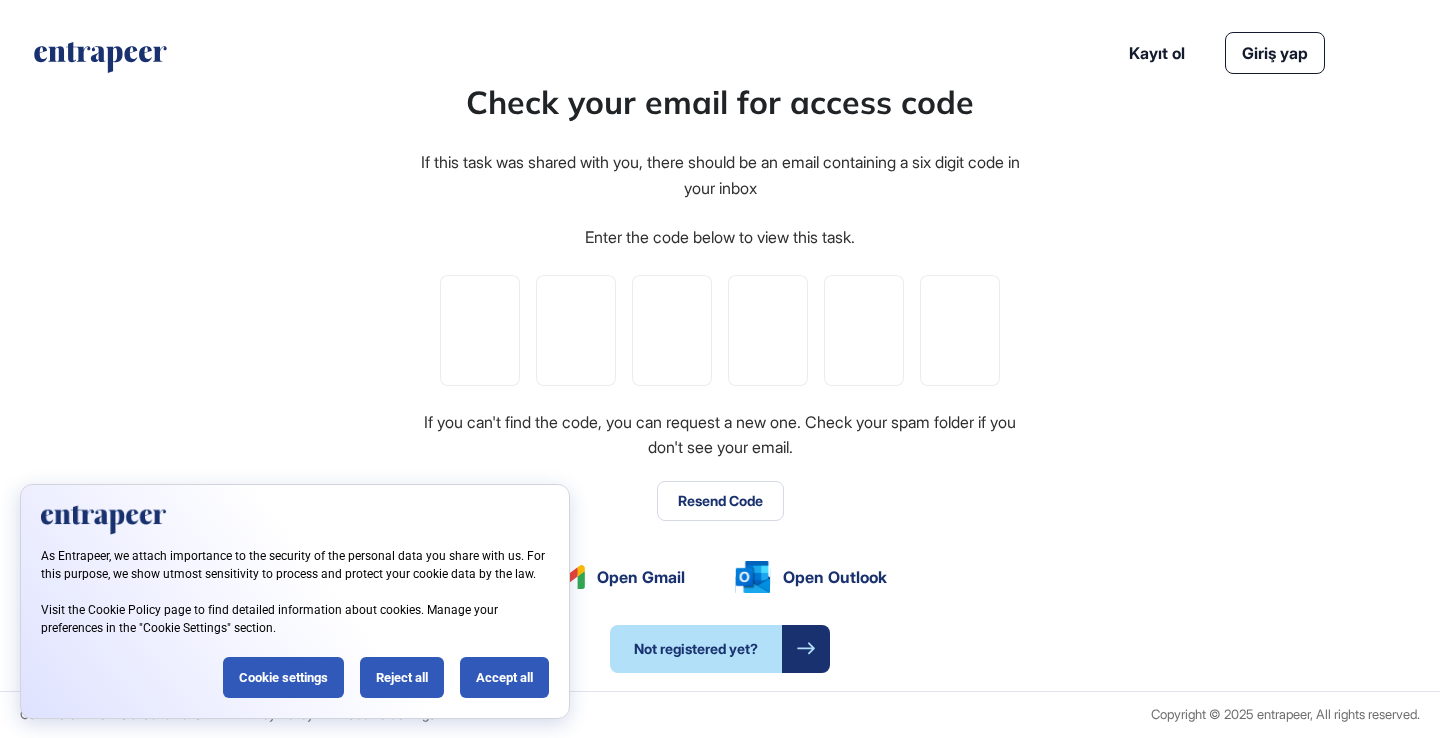 click on "As Entrapeer, we attach importance to the security of the personal data you share with us. For this purpose, we show utmost sensitivity to process and protect your cookie data by the law. Visit the Cookie Policy page to find detailed information about cookies. Manage your preferences in the "Cookie Settings" section. Cookie settings Reject all Accept all" 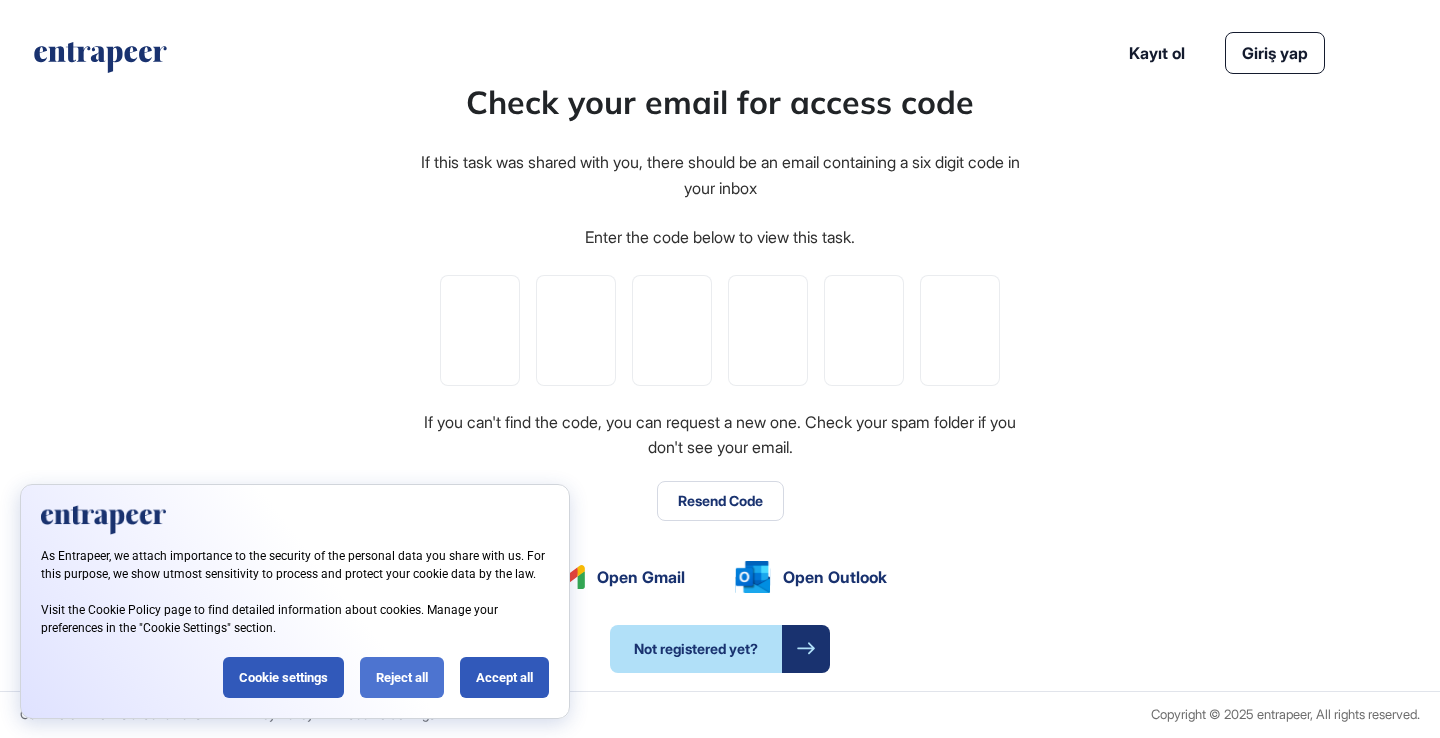 click on "Reject all" 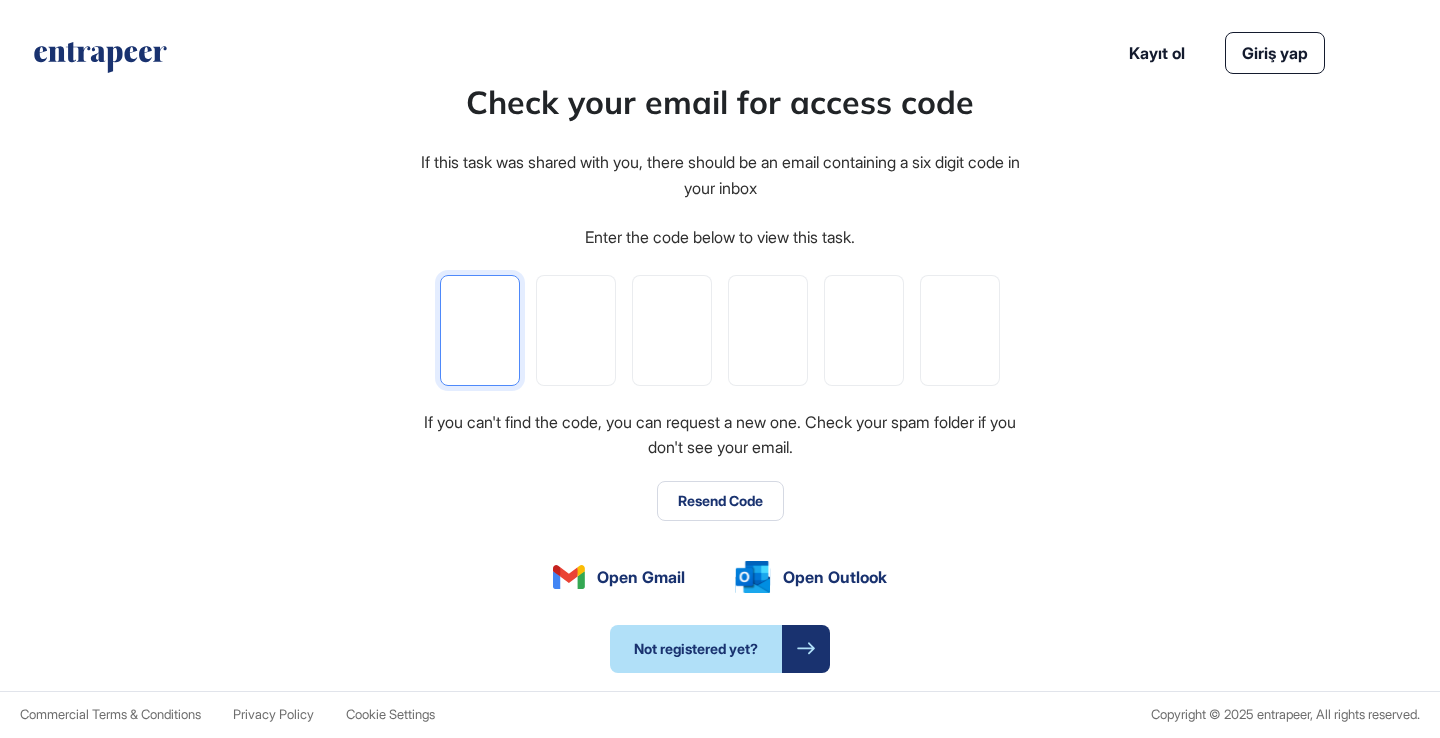 click 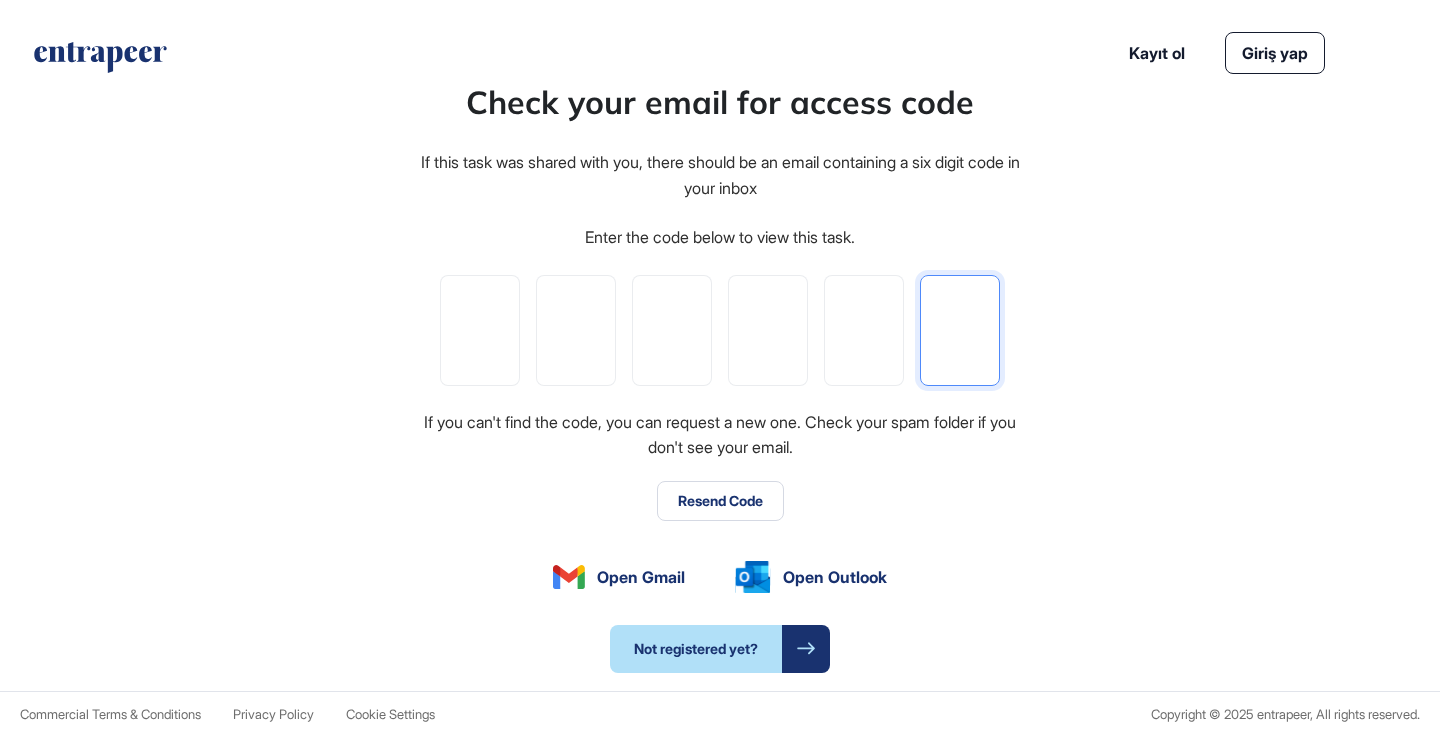 paste on "*" 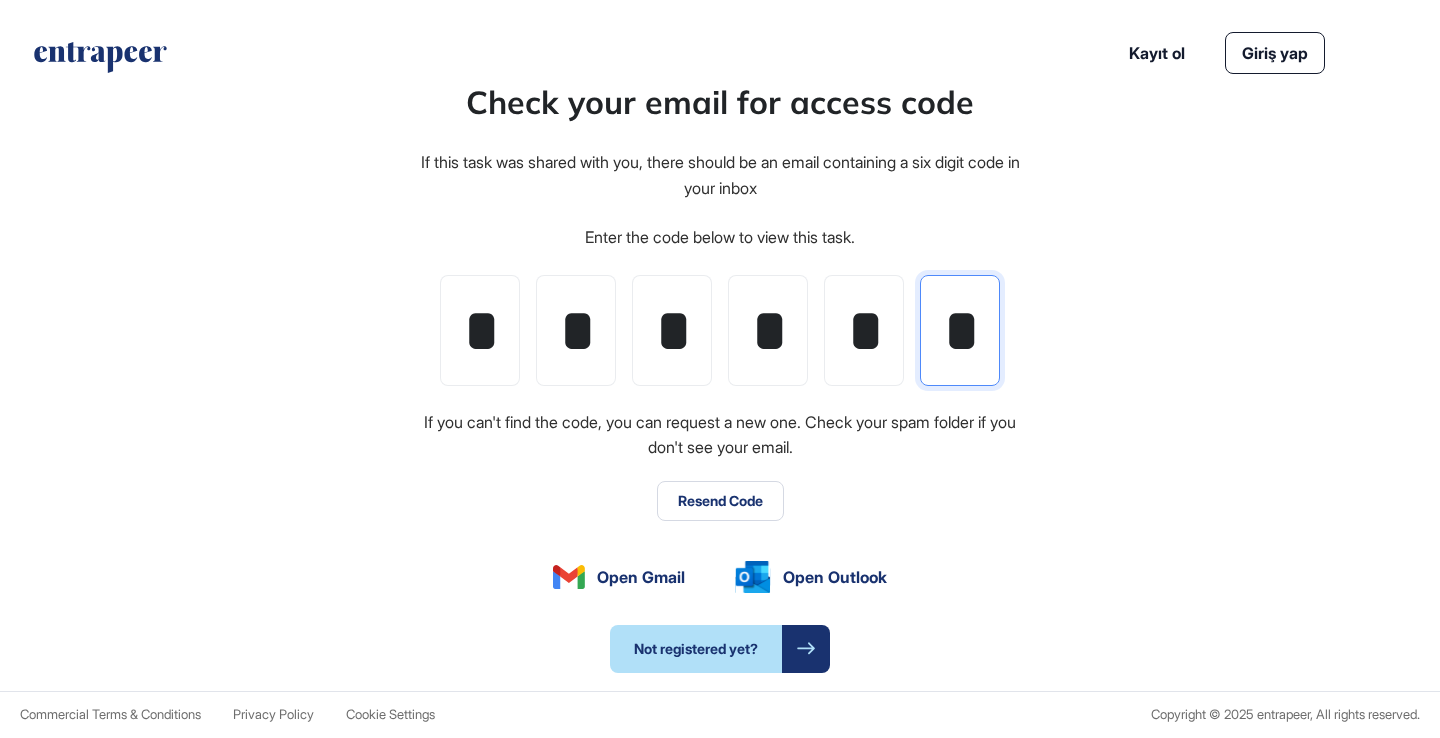 scroll, scrollTop: 0, scrollLeft: 5, axis: horizontal 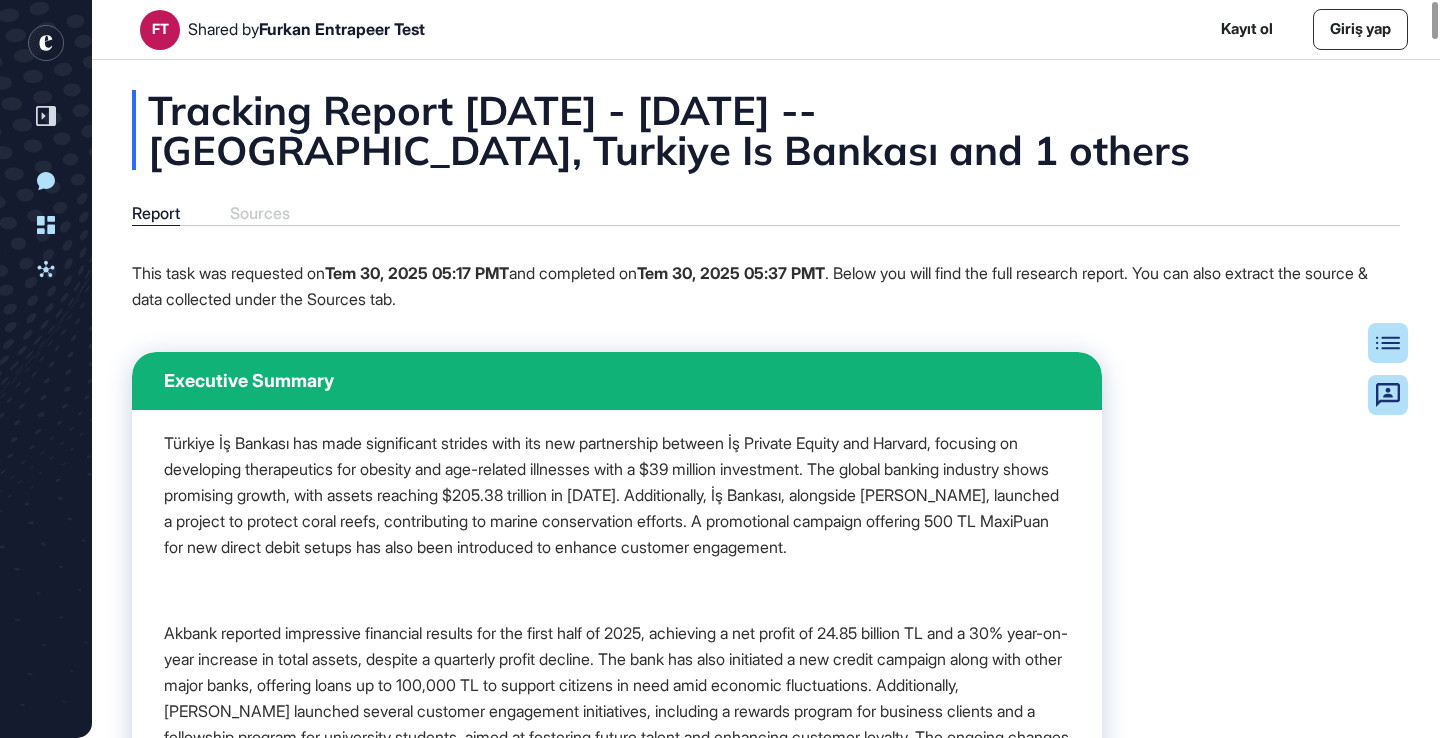 click on "Giriş yap" at bounding box center [1360, 29] 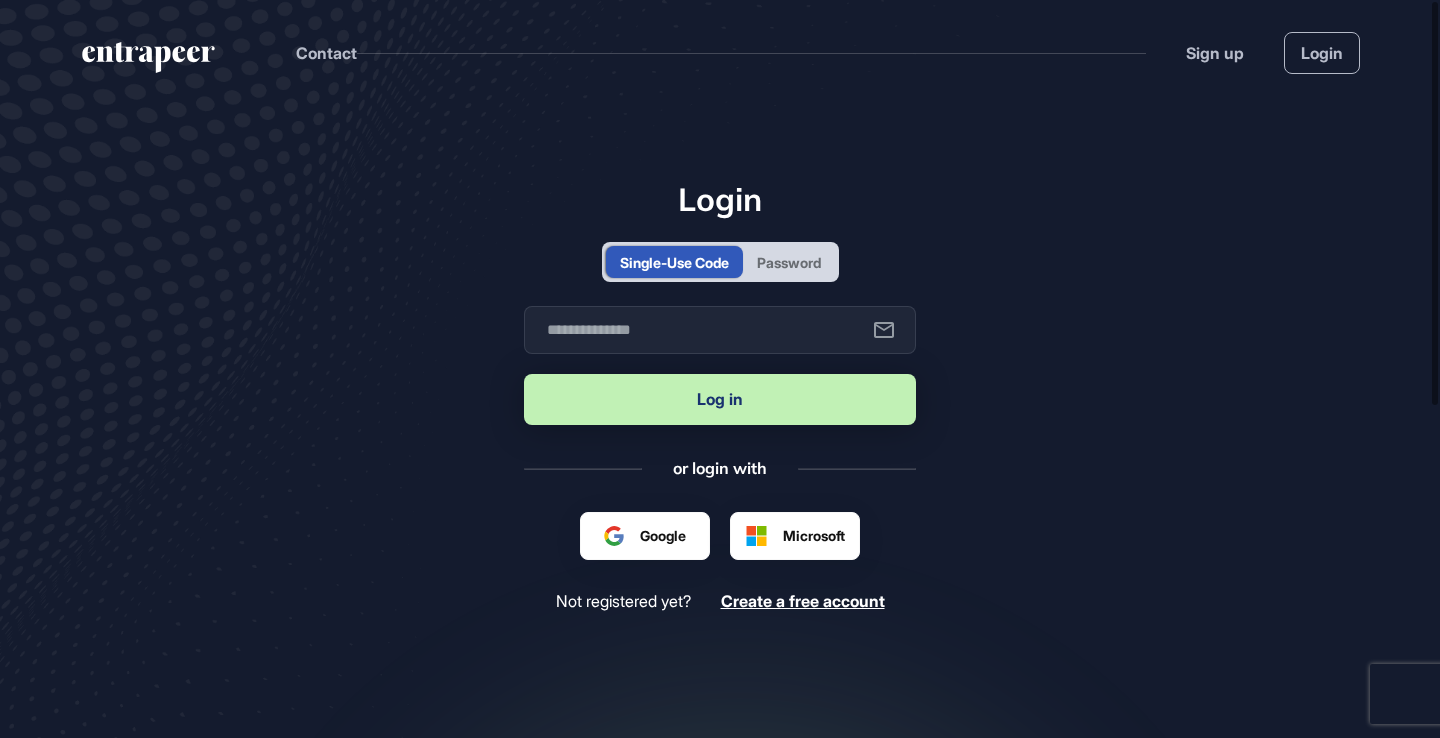 scroll, scrollTop: 738, scrollLeft: 1440, axis: both 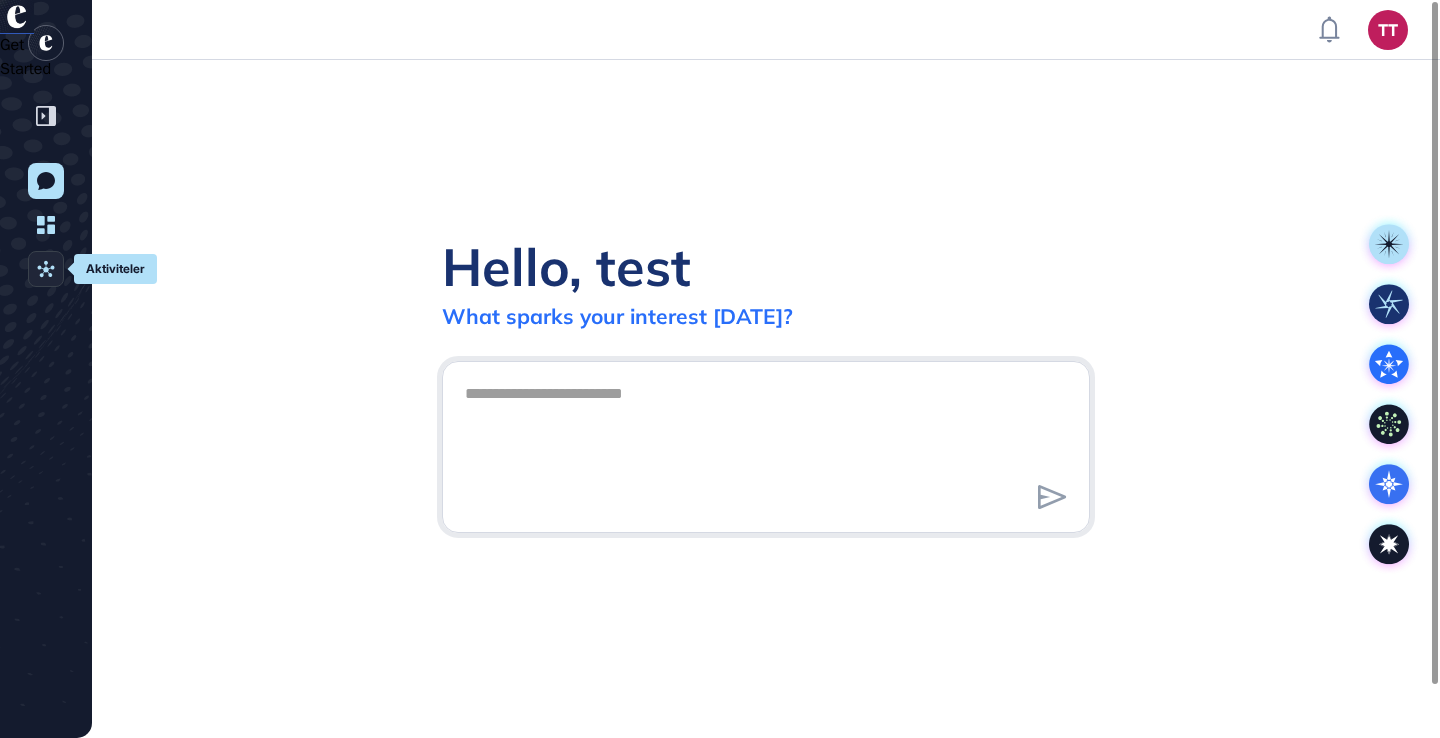 click 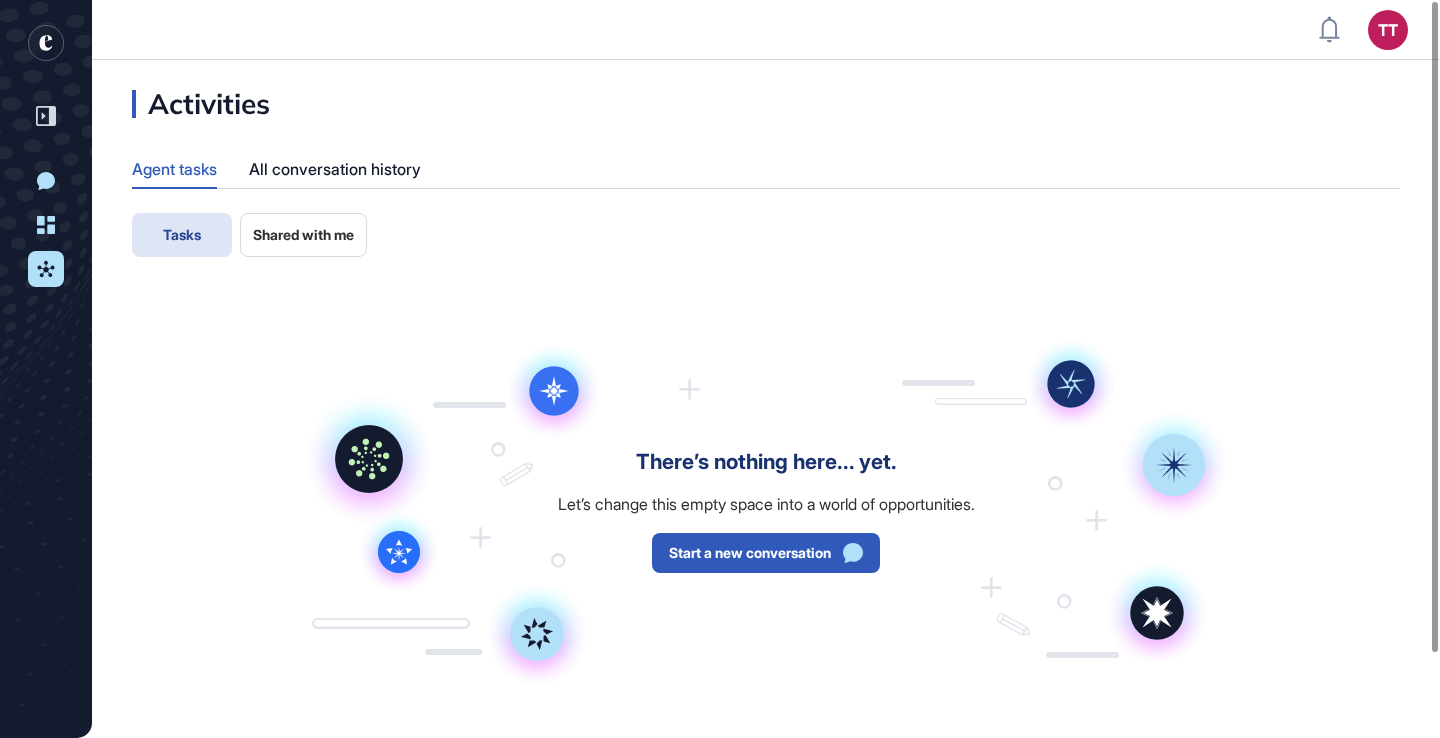 click on "Shared with me" at bounding box center [303, 235] 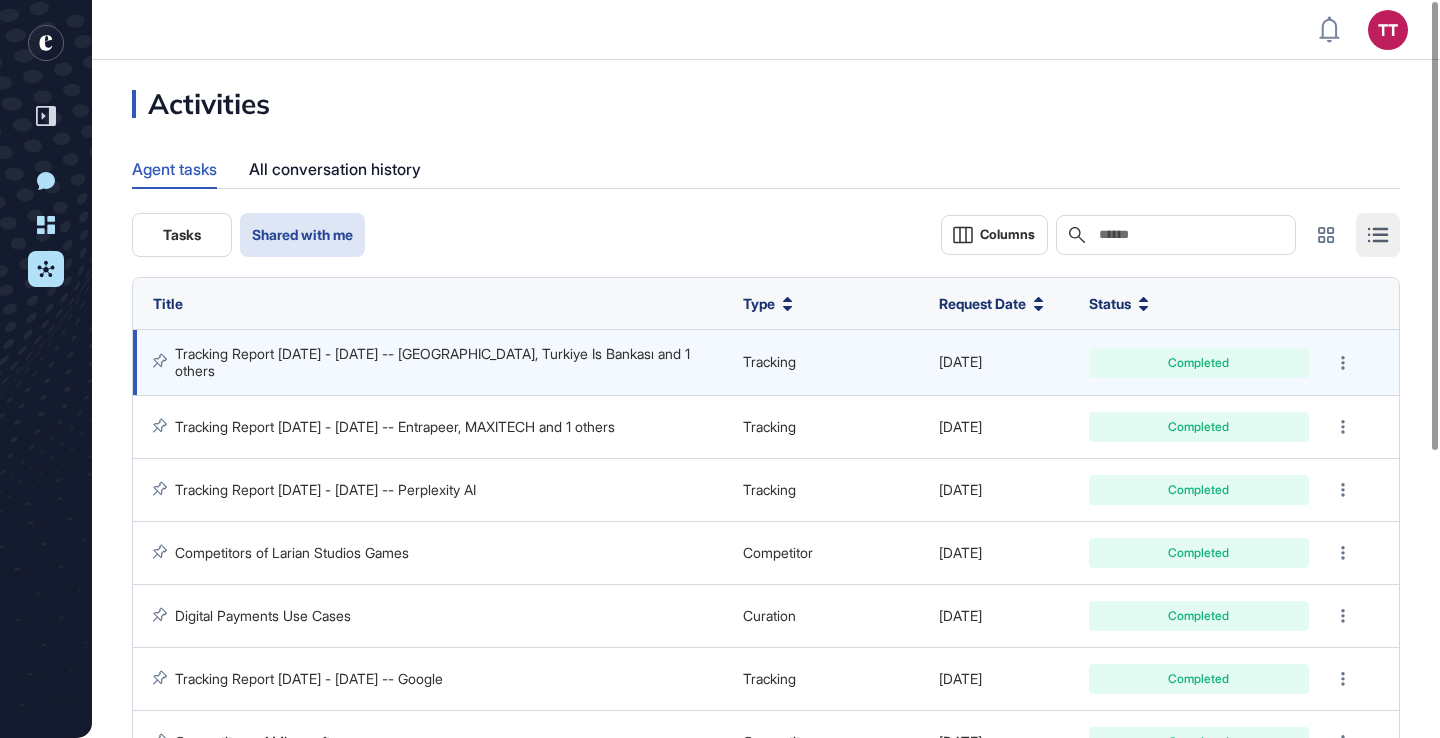 click on "Tracking Report May 01 - Jul 30, 2025 -- Akbank, Turkiye Is Bankası and 1 others" at bounding box center [434, 361] 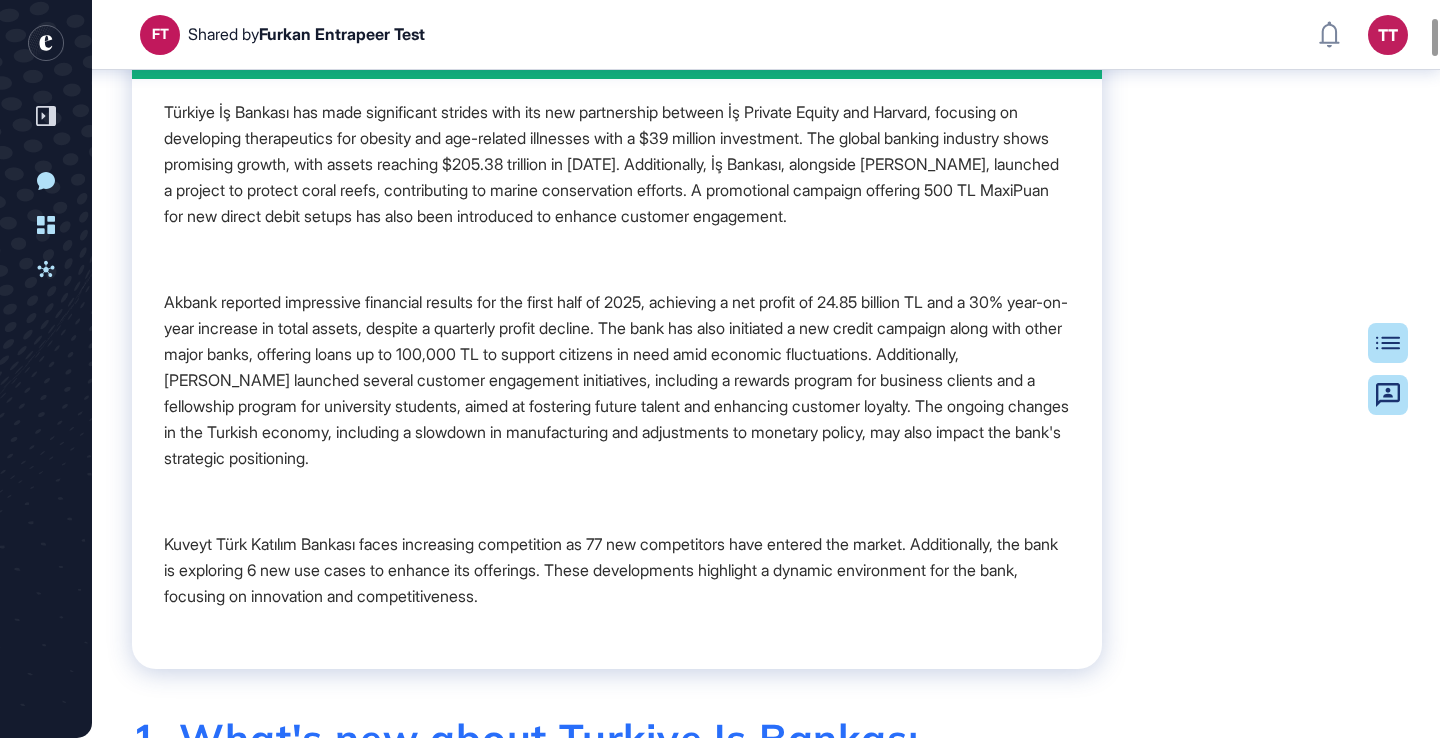 scroll, scrollTop: 0, scrollLeft: 0, axis: both 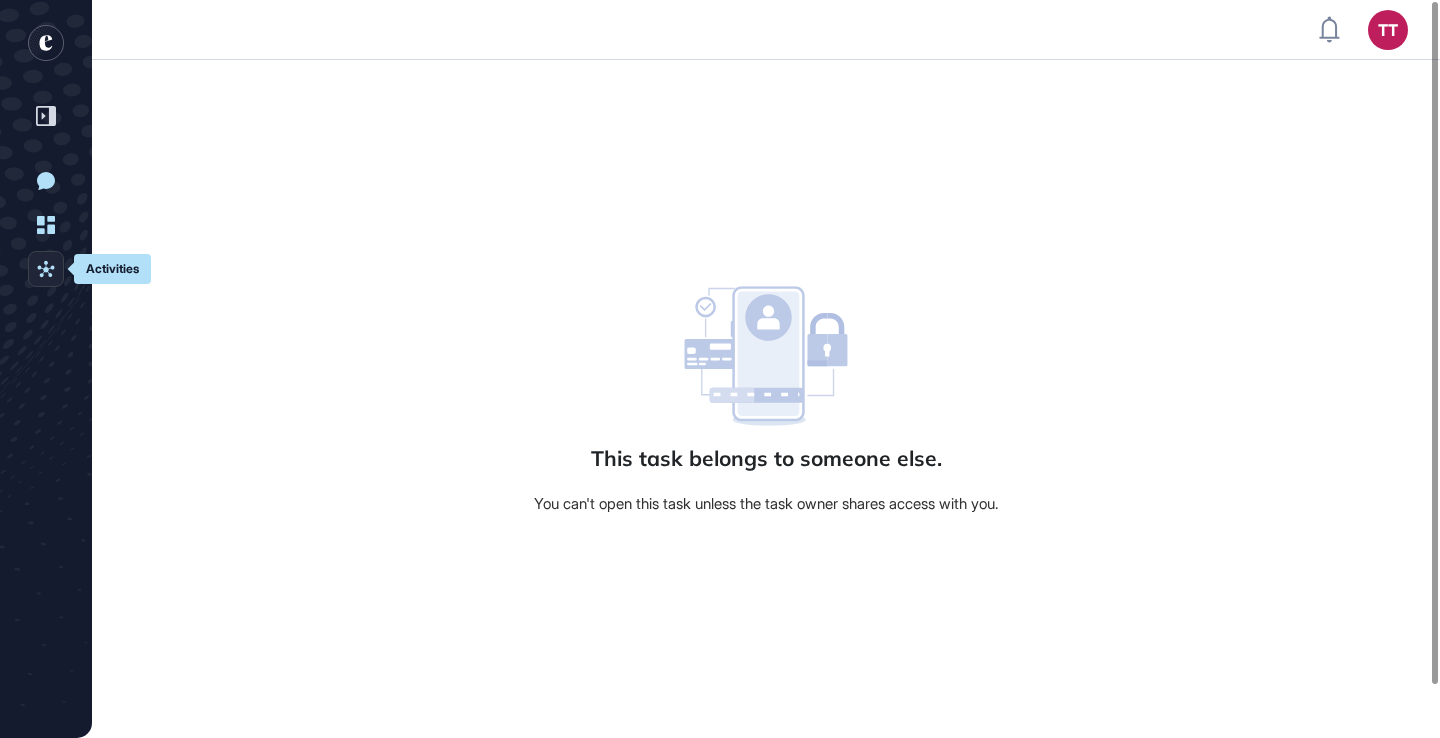 click on "Activities" 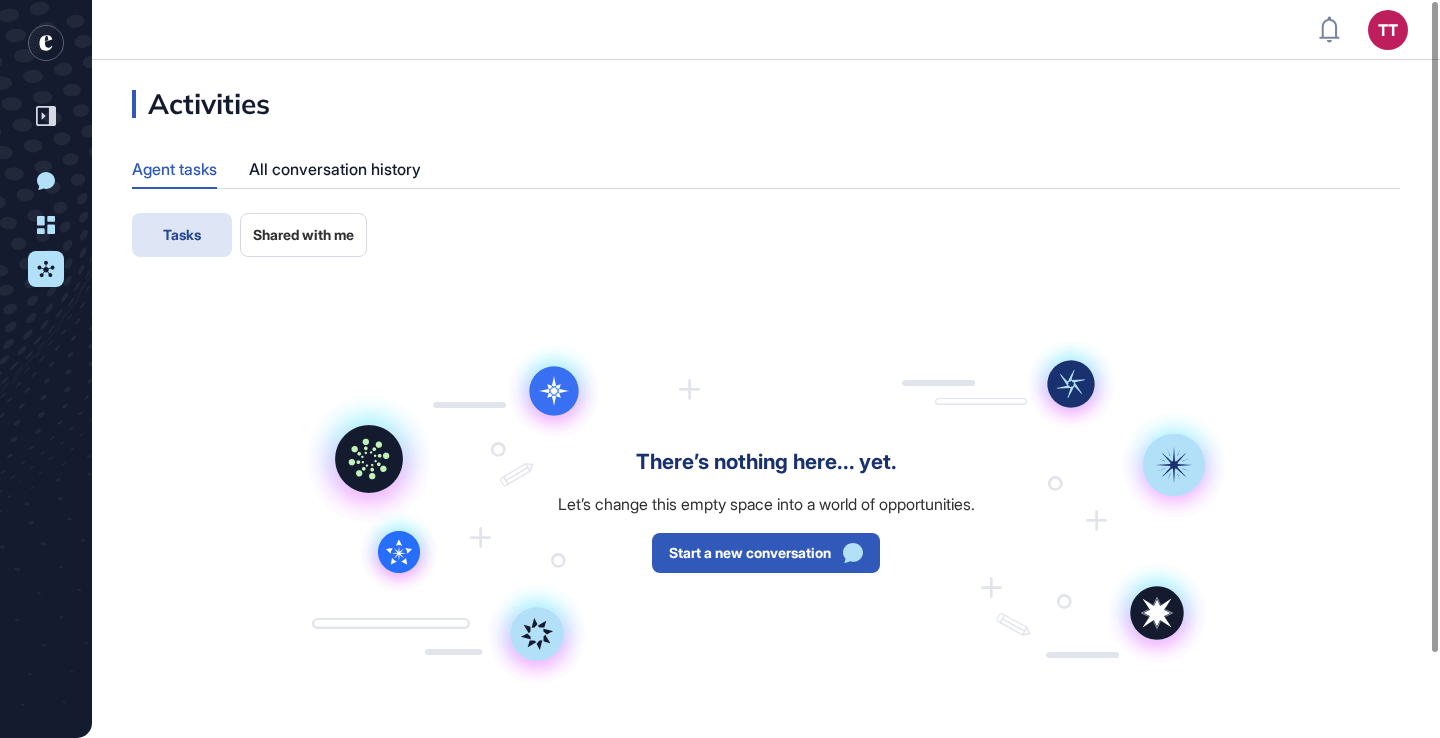click on "Shared with me" at bounding box center (303, 235) 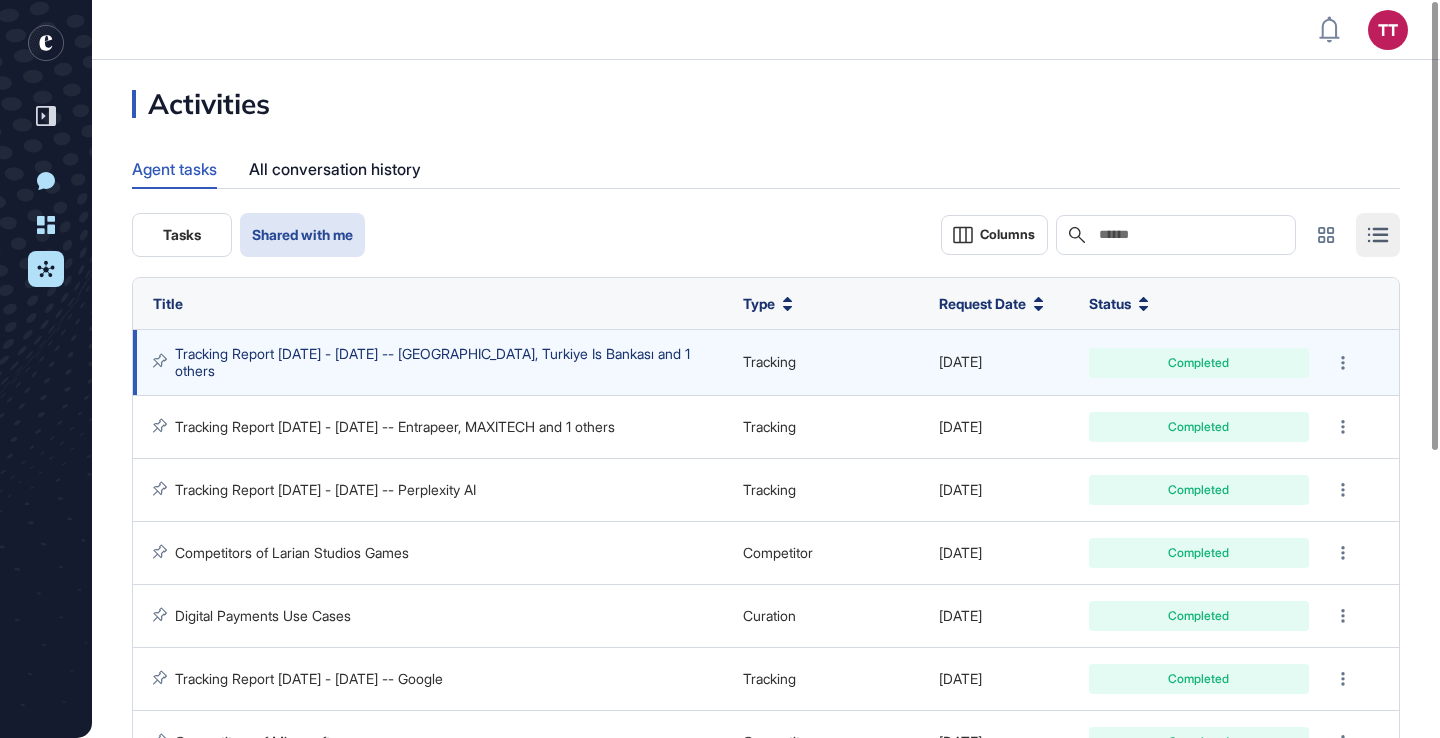 click on "Tracking Report May 01 - Jul 30, 2025 -- Akbank, Turkiye Is Bankası and 1 others" at bounding box center [434, 361] 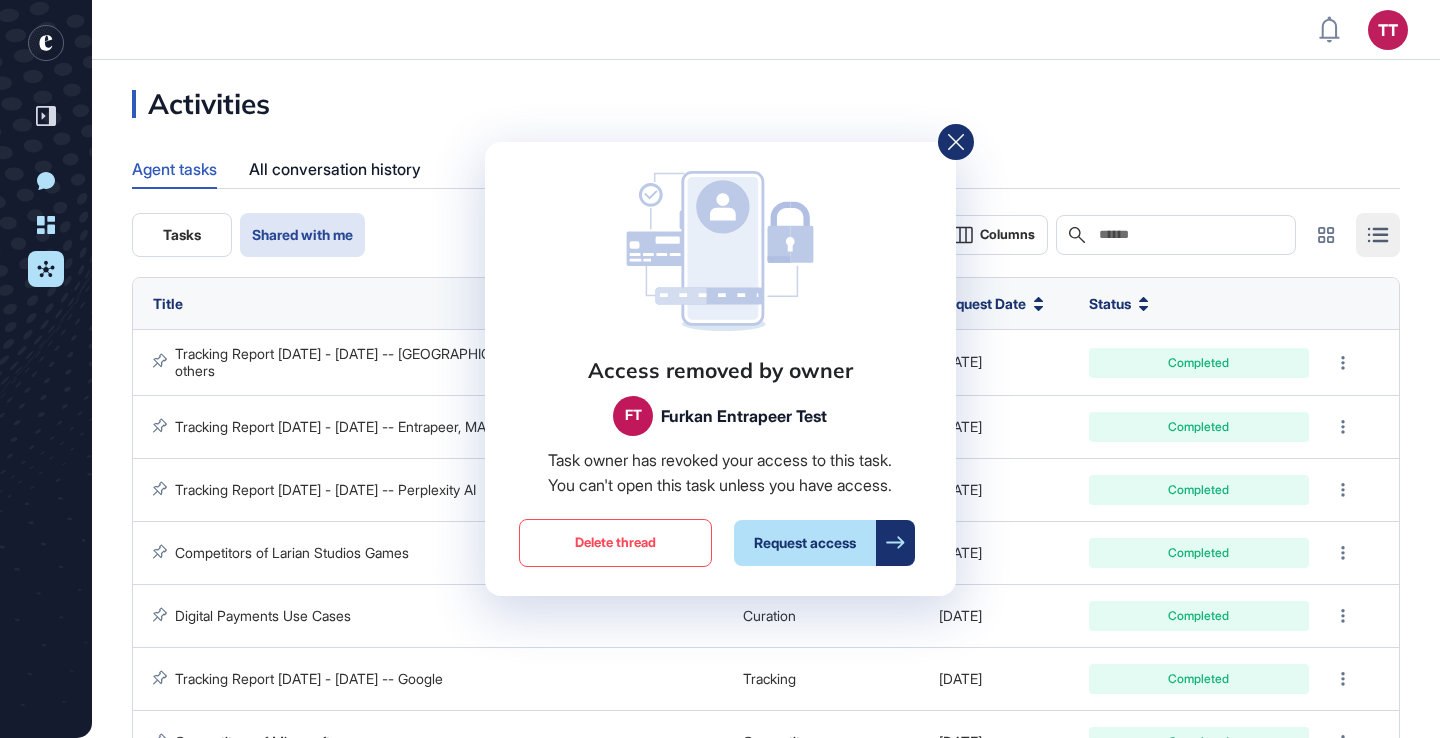 click on "Access removed by owner FT Furkan Entrapeer Test Task owner has revoked your access to this task.
You can't open this task unless you have access. Delete thread Request access" 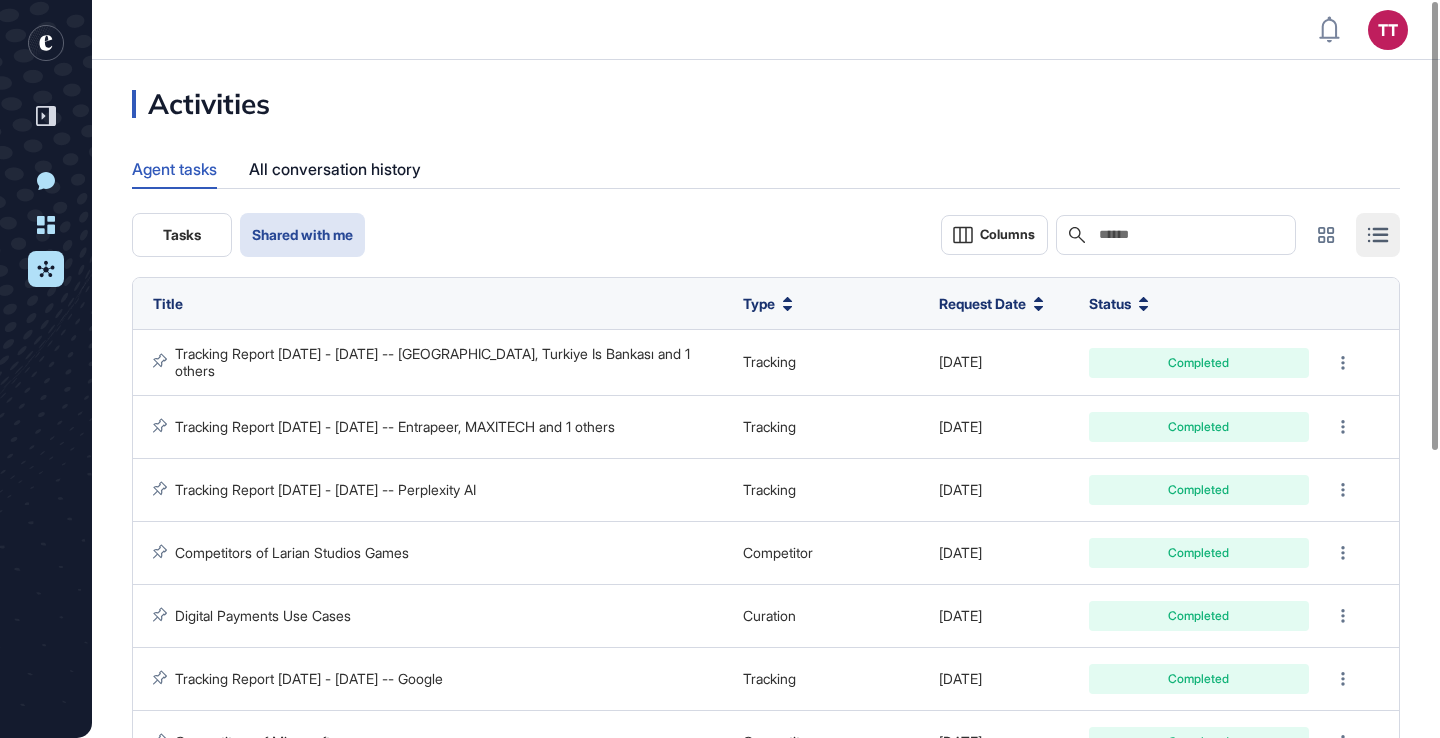 click 